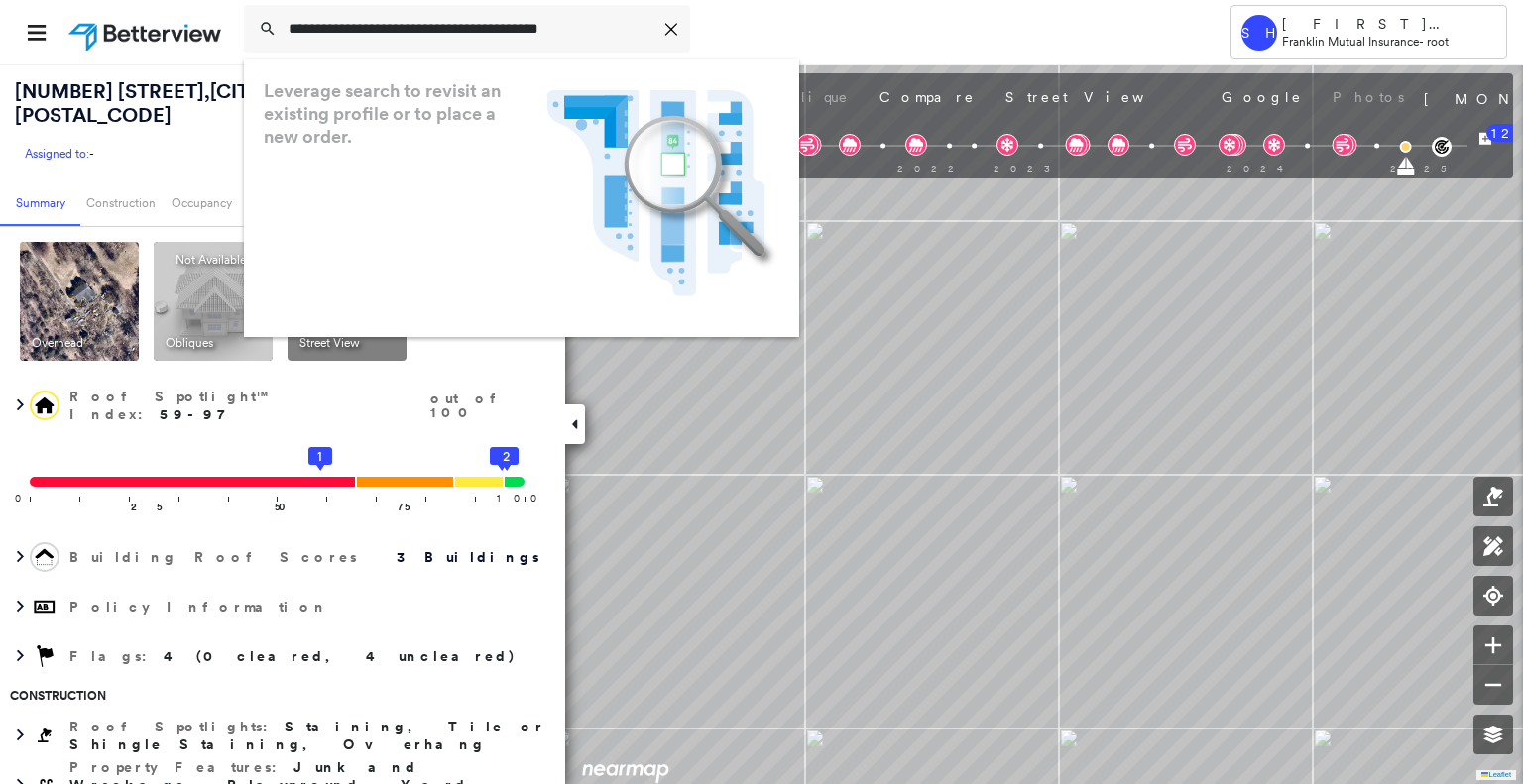 scroll, scrollTop: 0, scrollLeft: 0, axis: both 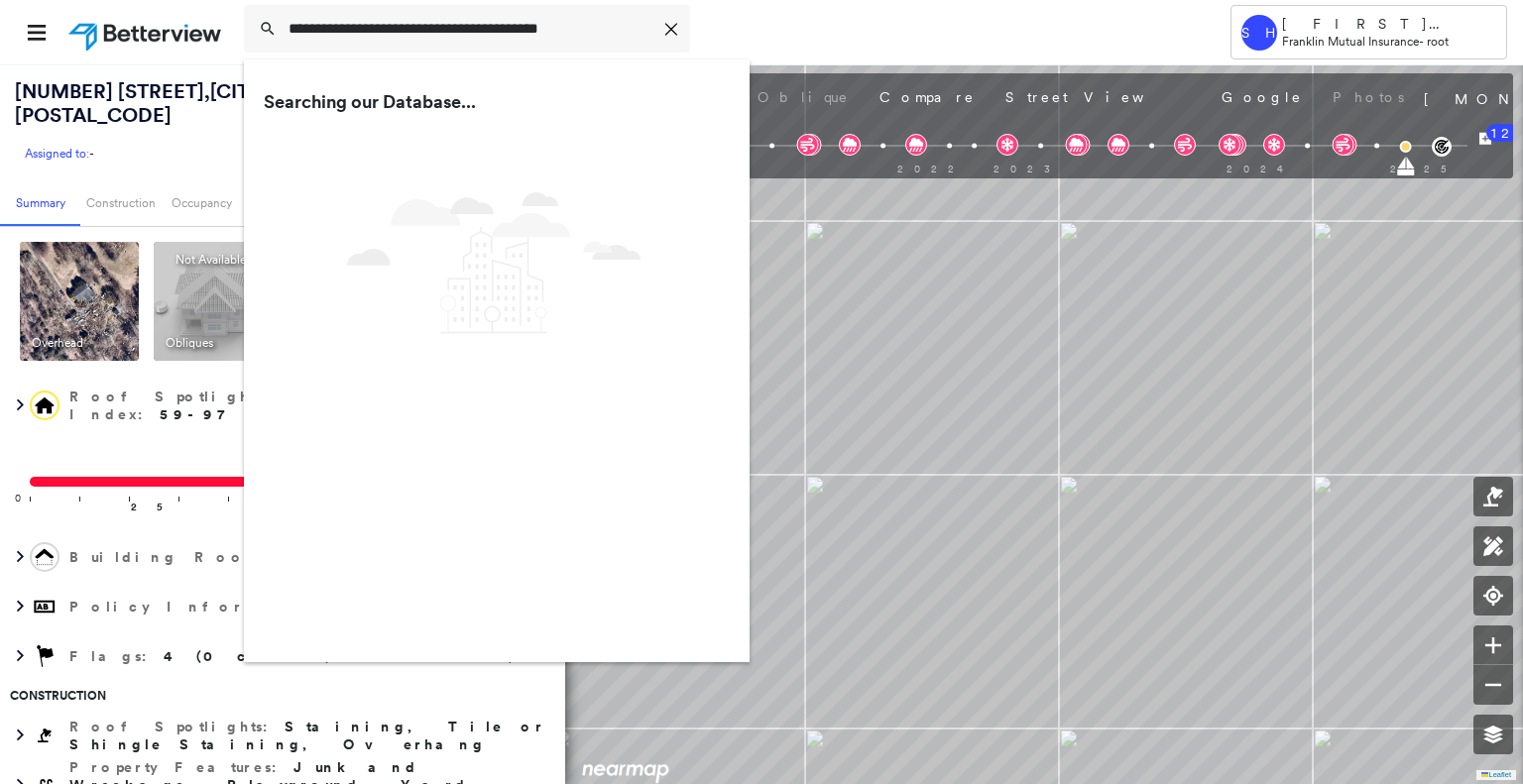 type on "**********" 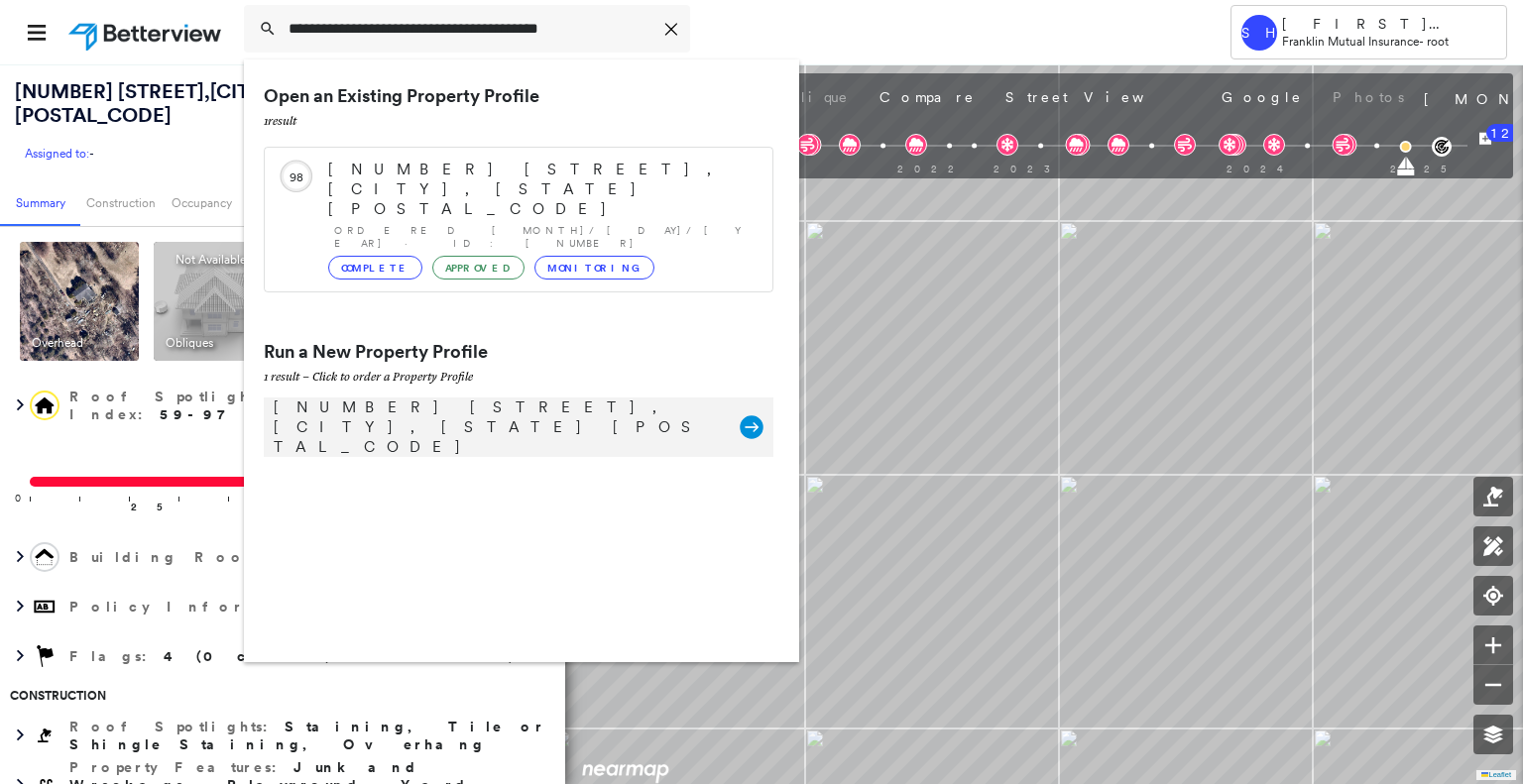 click on "[NUMBER] [STREET], [CITY], [STATE] [POSTAL_CODE]" at bounding box center (497, 427) 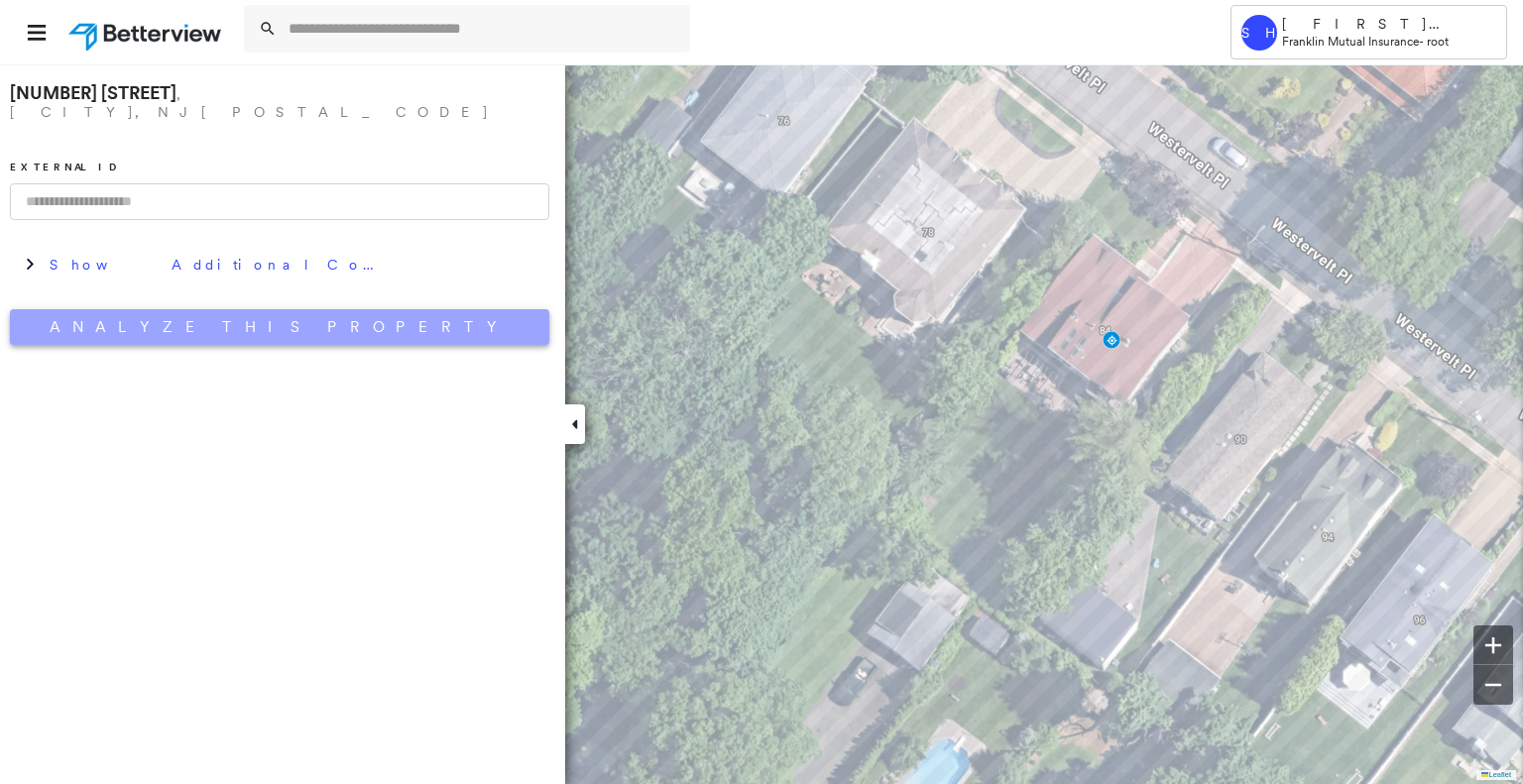 click on "Analyze This Property" at bounding box center [280, 327] 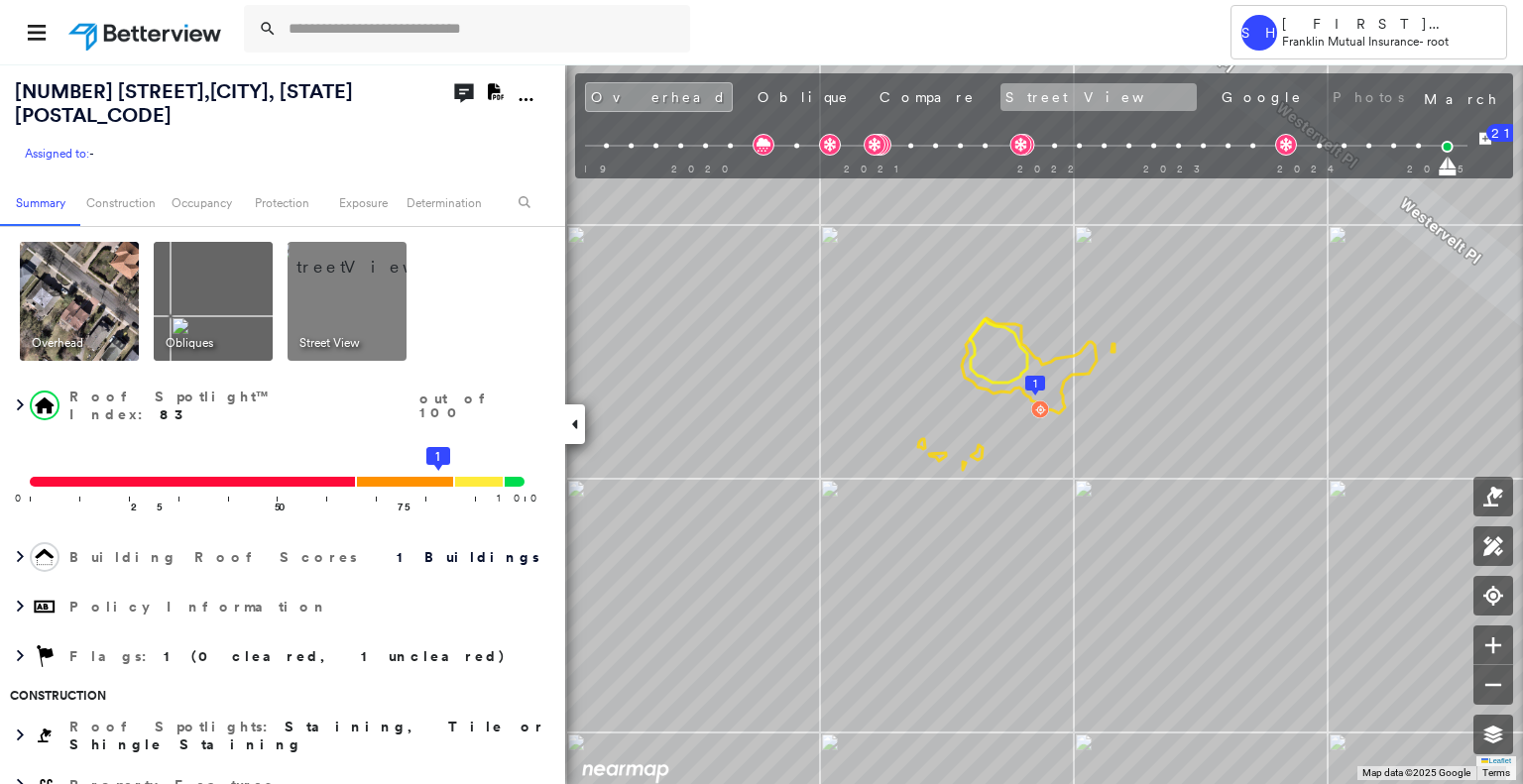 click on "Overhead Oblique Compare Street View Google Photos" at bounding box center (996, 97) 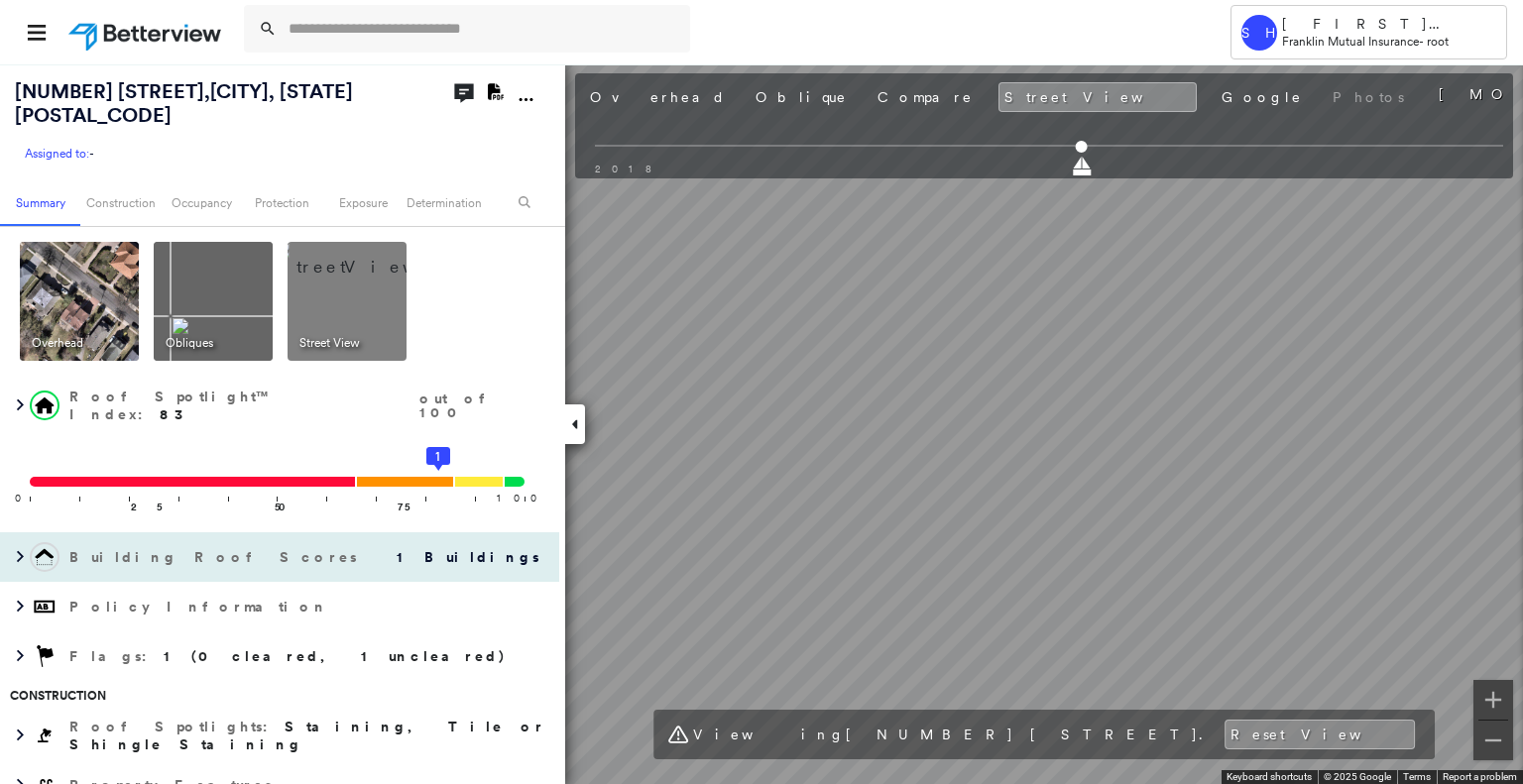 click on "[NUMBER] [STREET], [CITY], [STATE] [POSTAL_CODE] Assigned to:  - Assigned to:  - Assigned to:  - Open Comments Download PDF Report Summary Construction Occupancy Protection Exposure Determination Overhead Obliques Street View Roof Spotlight™ Index :  83 out of 100 0 100 25 50 75 1 Building Roof Scores 1 Buildings Policy Information Flags :  1 (0 cleared, 1 uncleared) Construction Roof Spotlights :  Staining, Tile or Shingle Staining Property Features Roof Size & Shape :  1 building  - Gable | Asphalt Shingle BuildZoom - Building Permit Data and Analysis Occupancy Place Detail Protection Exposure FEMA Risk Index Wind Flood Regional Hazard: 3   out of  5 Additional Perils Tree Fall Risk:  Present   Determination Flags :  1 (0 cleared, 1 uncleared) Uncleared Flags (1) Cleared Flags  (0) LOW Low Priority Flagged [MONTH]/[DAY]/[YEAR] Clear Action Taken New Entry History Quote/New Business Terms & Conditions Added ACV Endorsement Added Cosmetic Endorsement Inspection/Loss Control Report Information Added to Inspection Survey General" at bounding box center [762, 423] 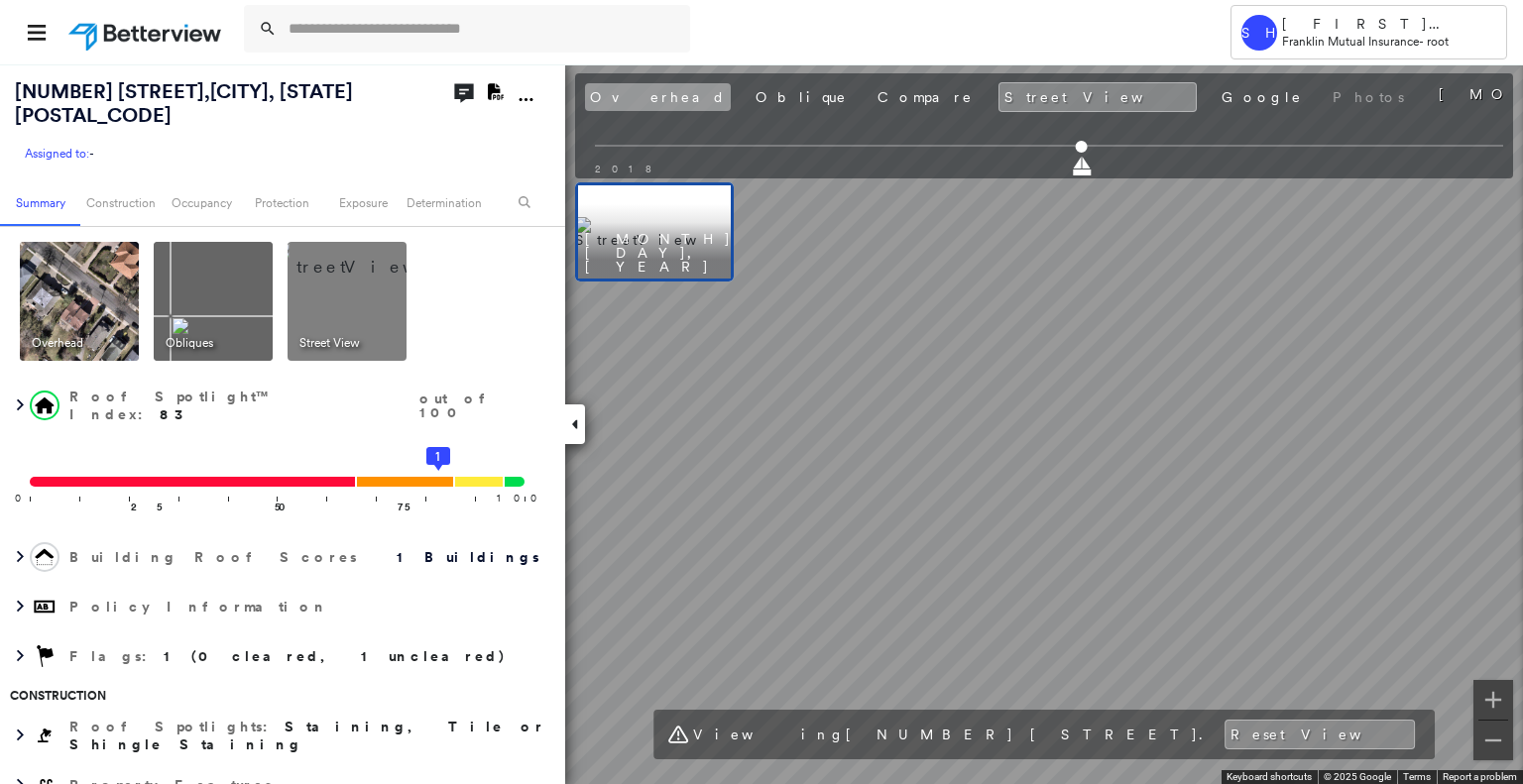 click on "Overhead" at bounding box center [657, 97] 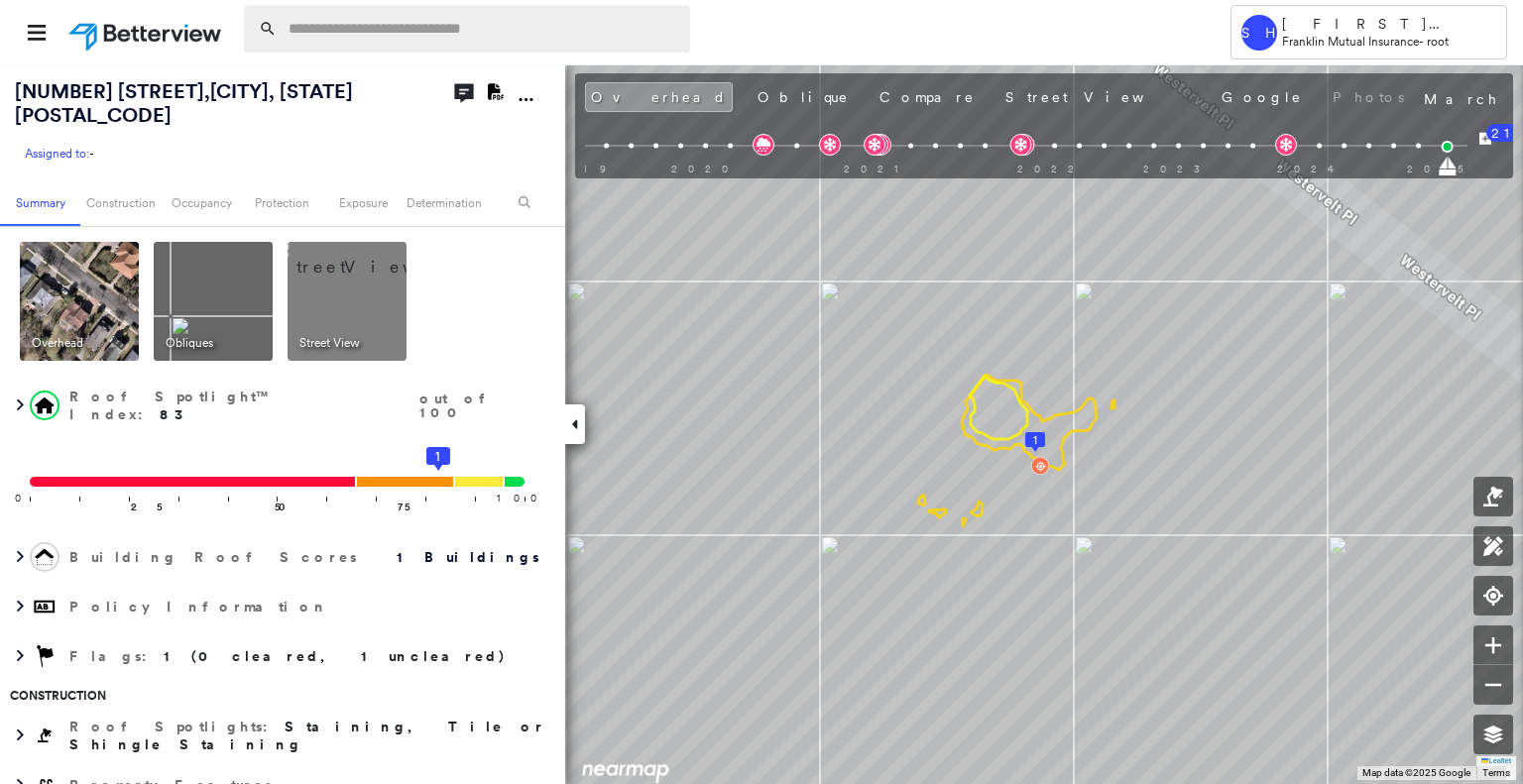 click at bounding box center [483, 29] 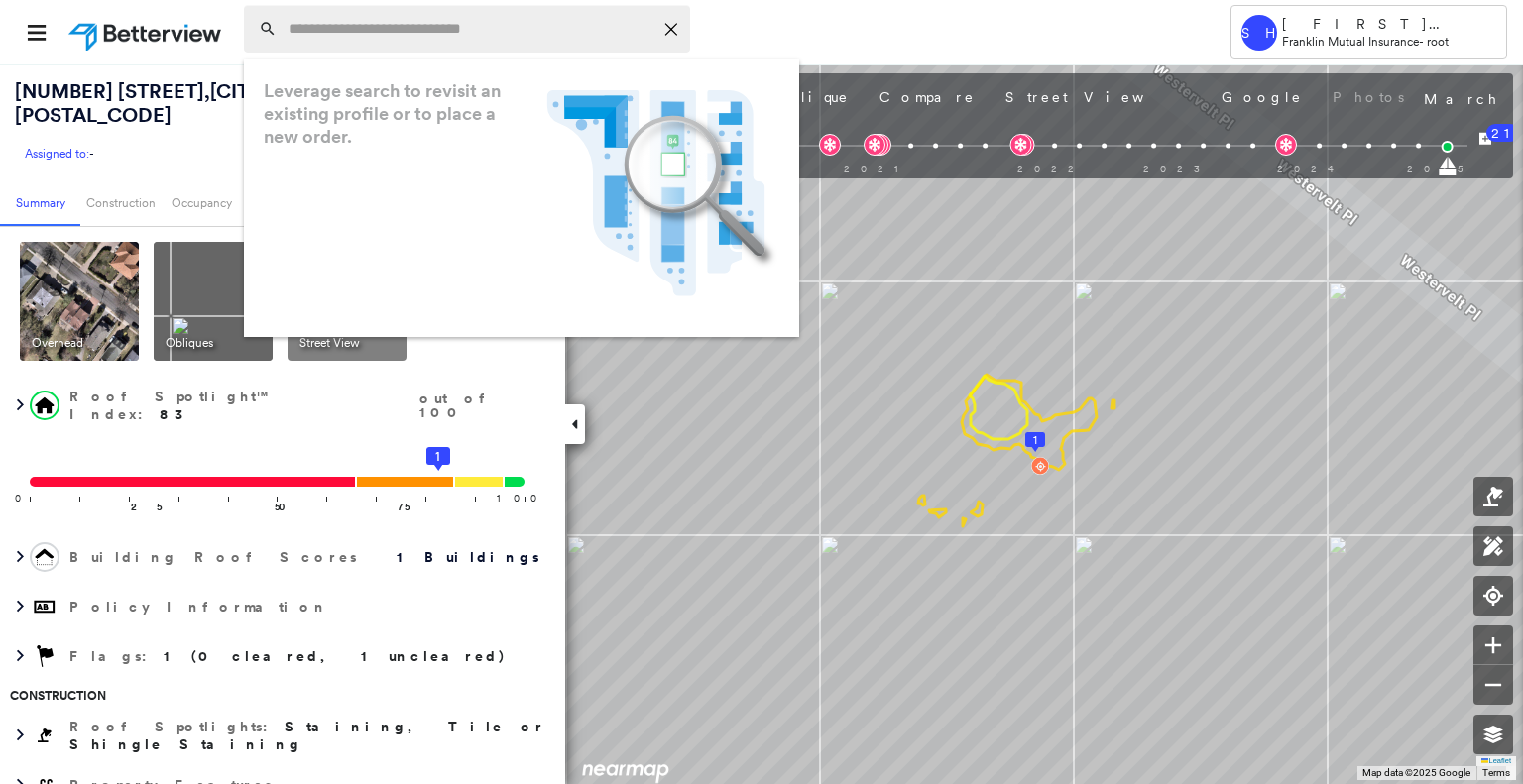 paste on "**********" 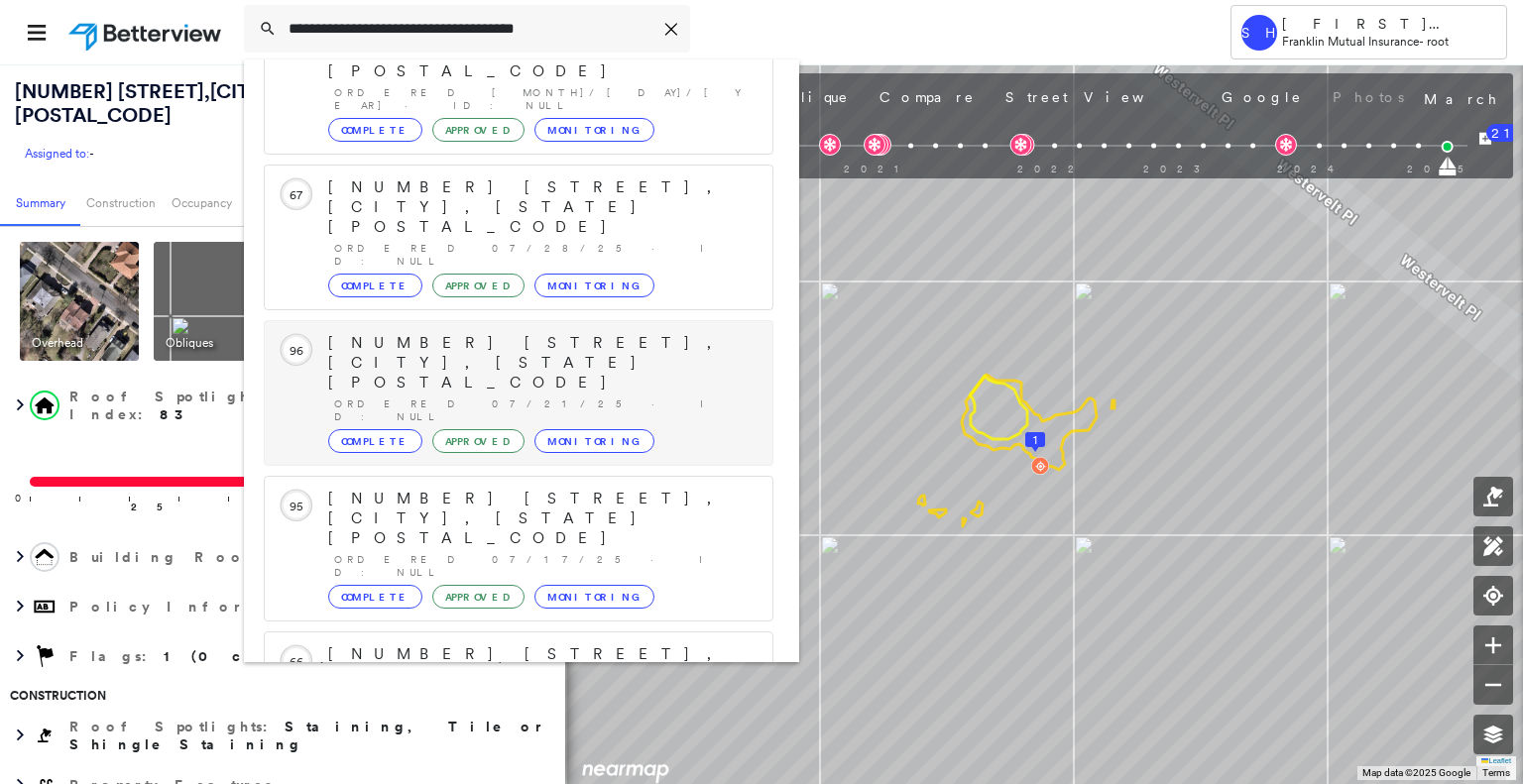 scroll, scrollTop: 206, scrollLeft: 0, axis: vertical 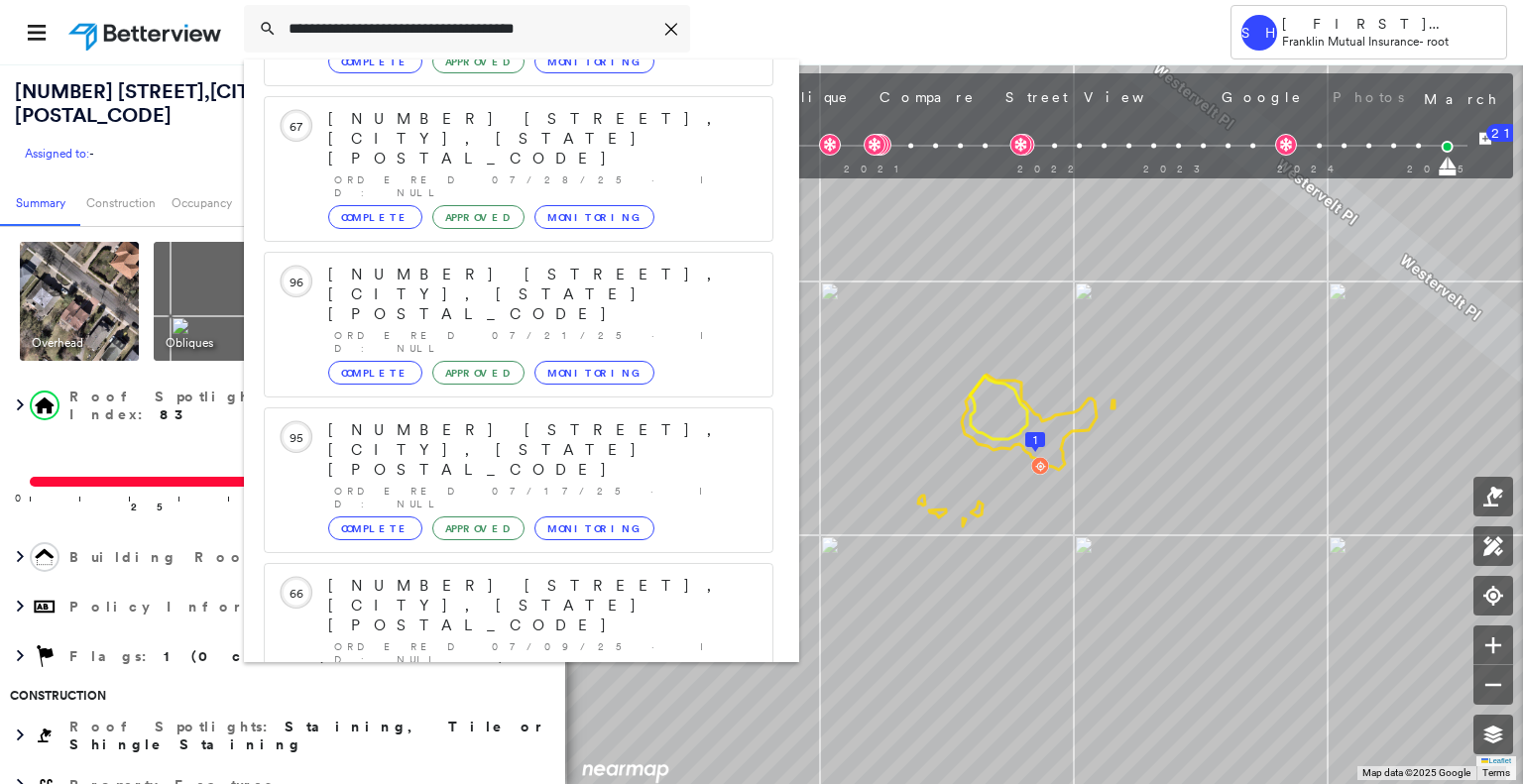 type on "**********" 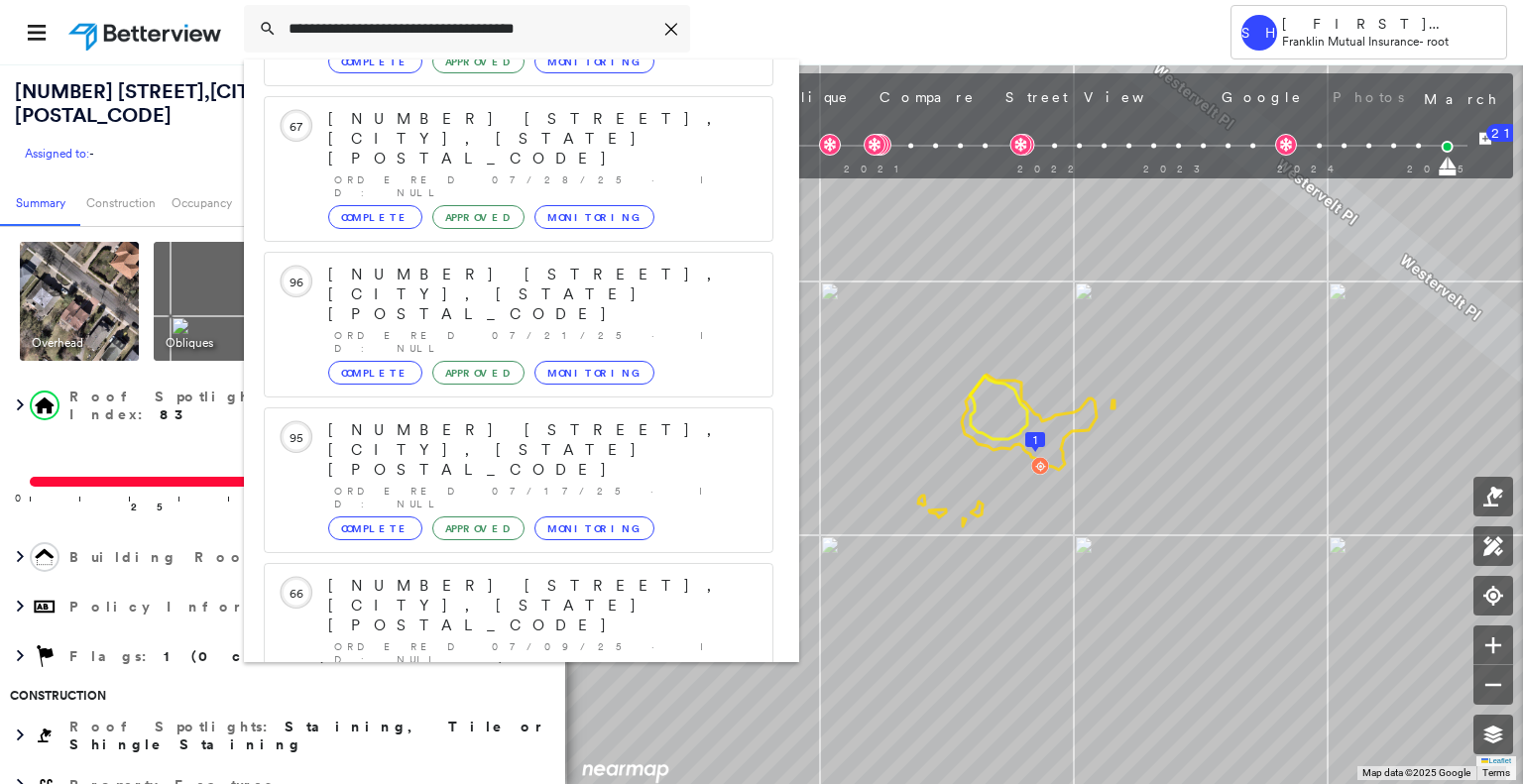 click on "[NUMBER] [STREET], [CITY], [STATE] [POSTAL_CODE] Group Created with Sketch." at bounding box center [519, 895] 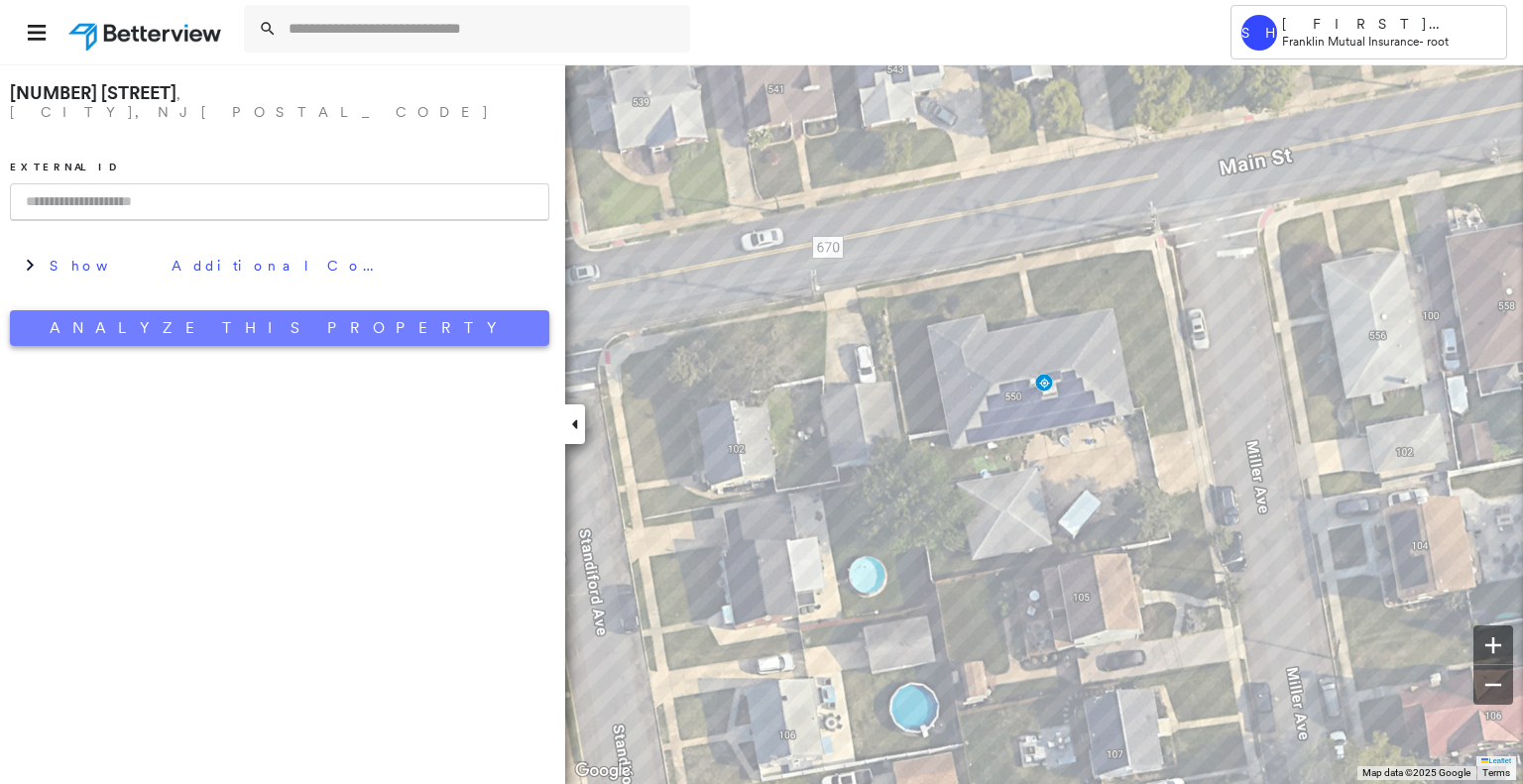 click on "Analyze This Property" at bounding box center [280, 328] 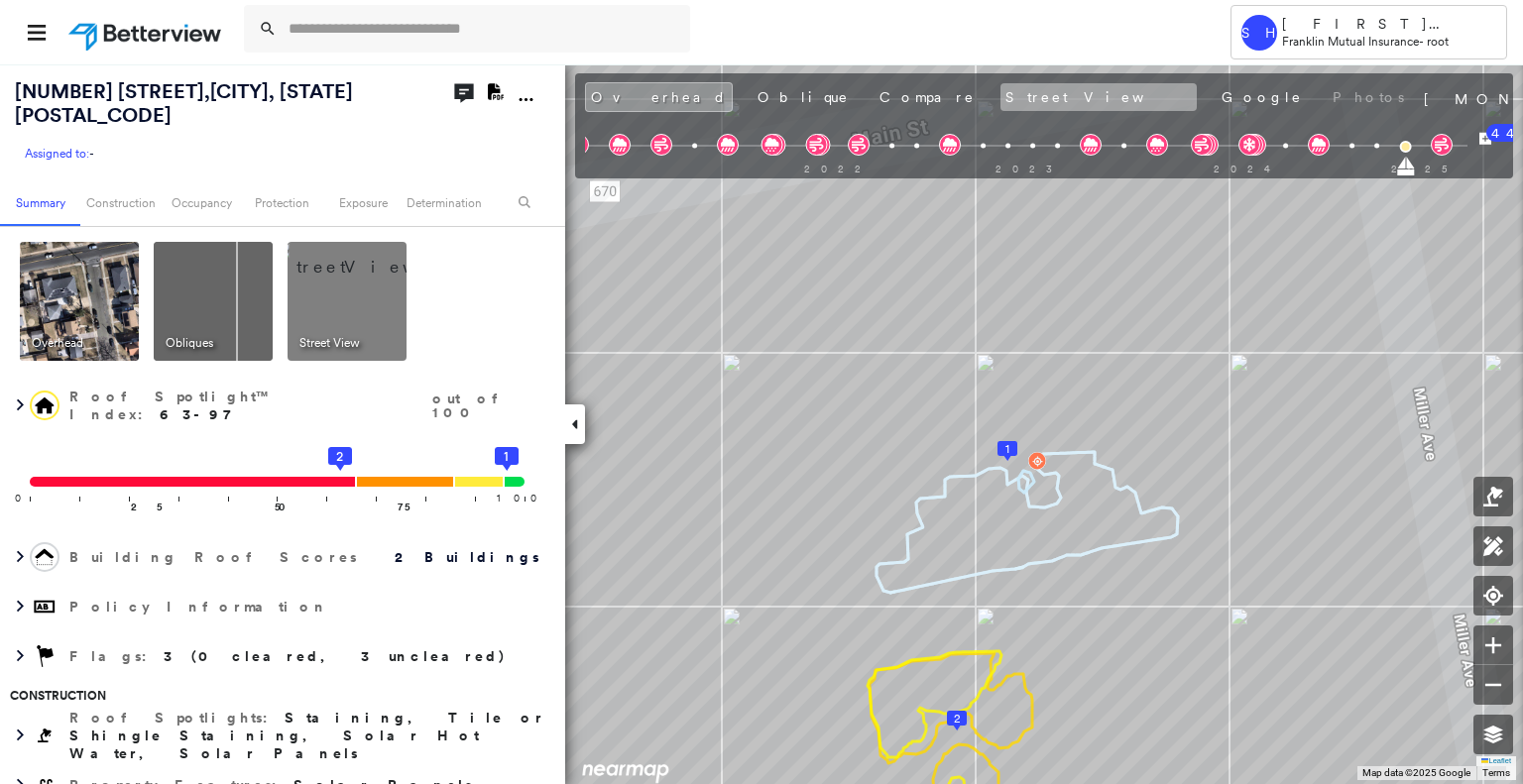 click on "Street View" at bounding box center [1099, 97] 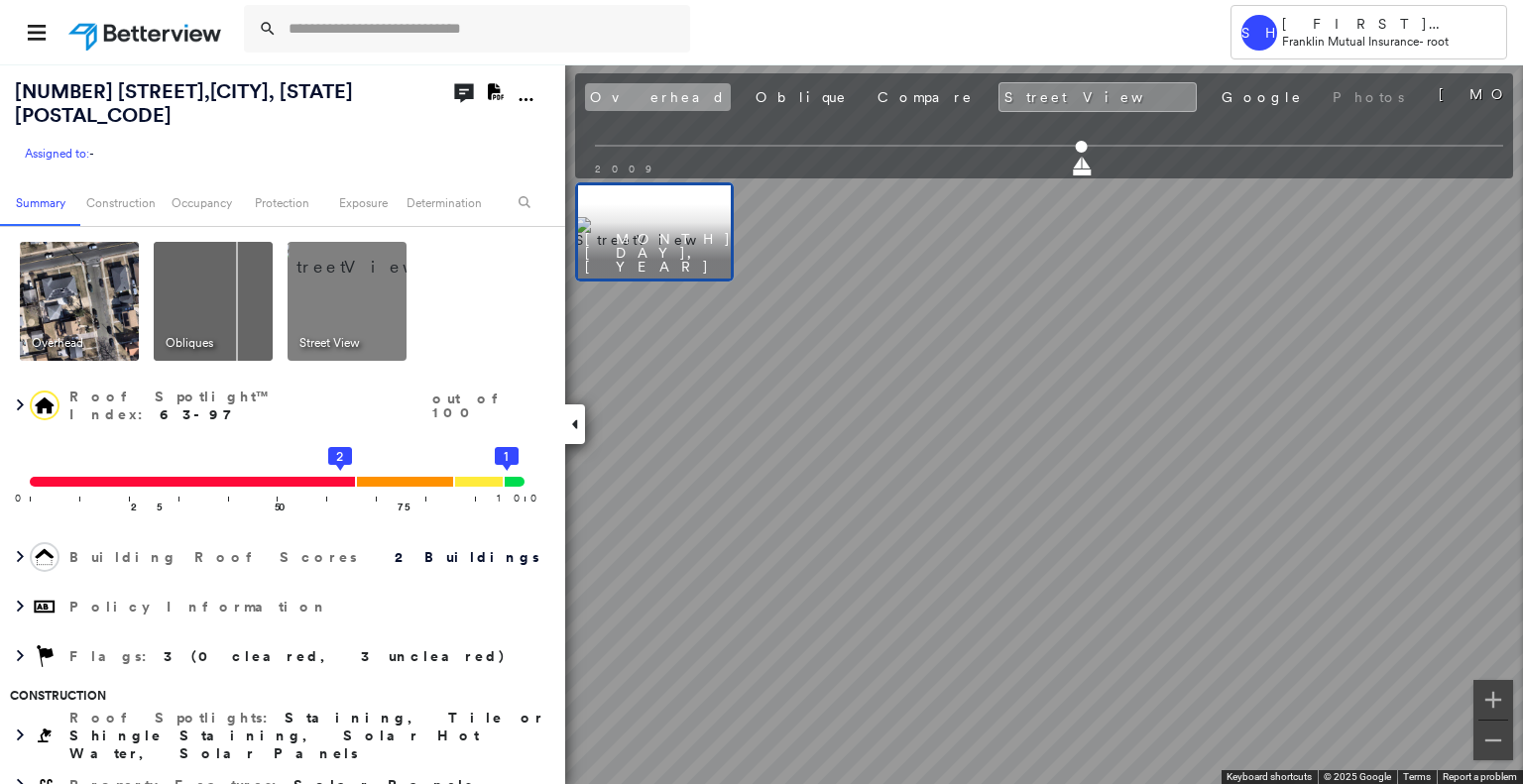 click on "Overhead" at bounding box center (657, 97) 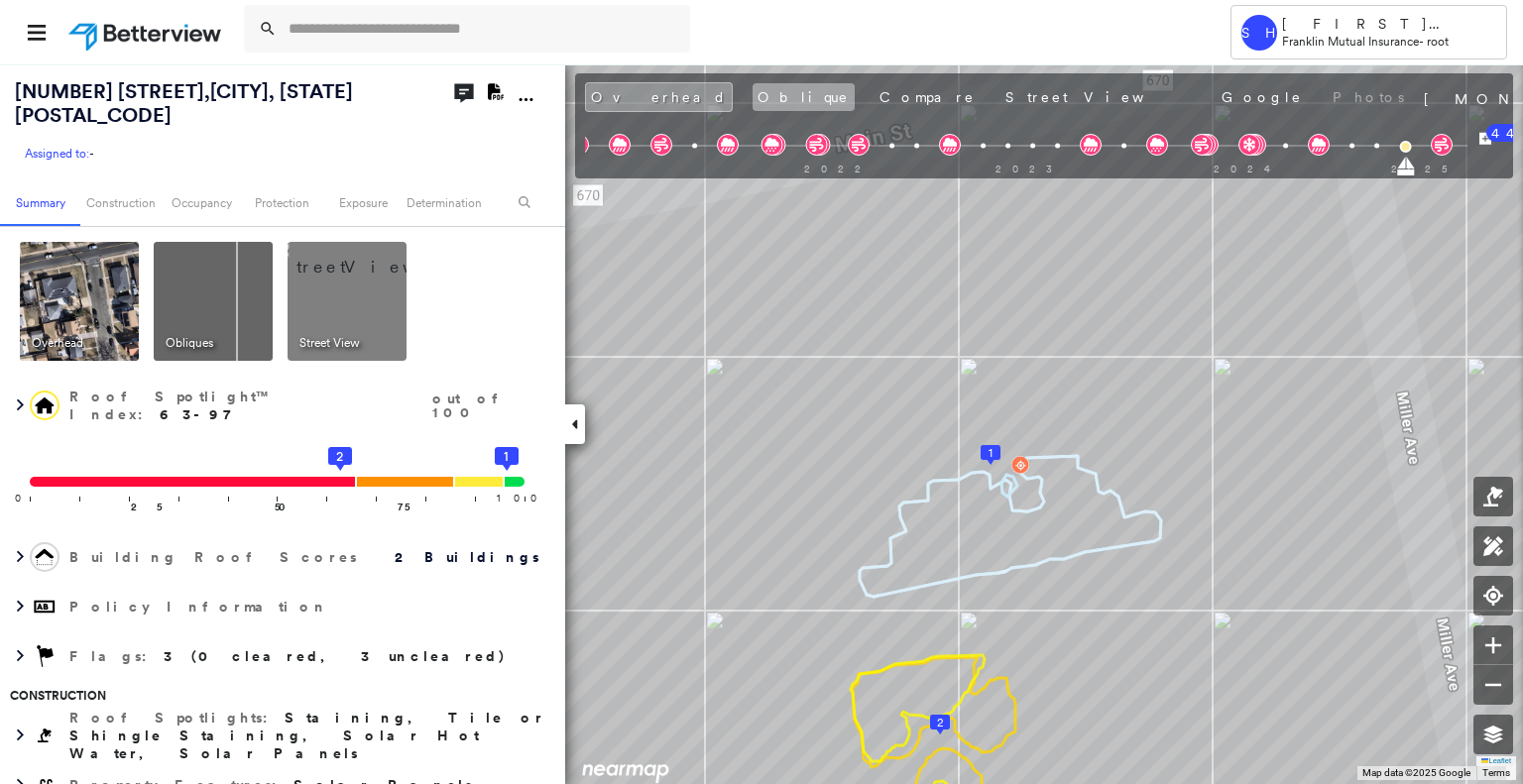 click on "Oblique" at bounding box center [803, 97] 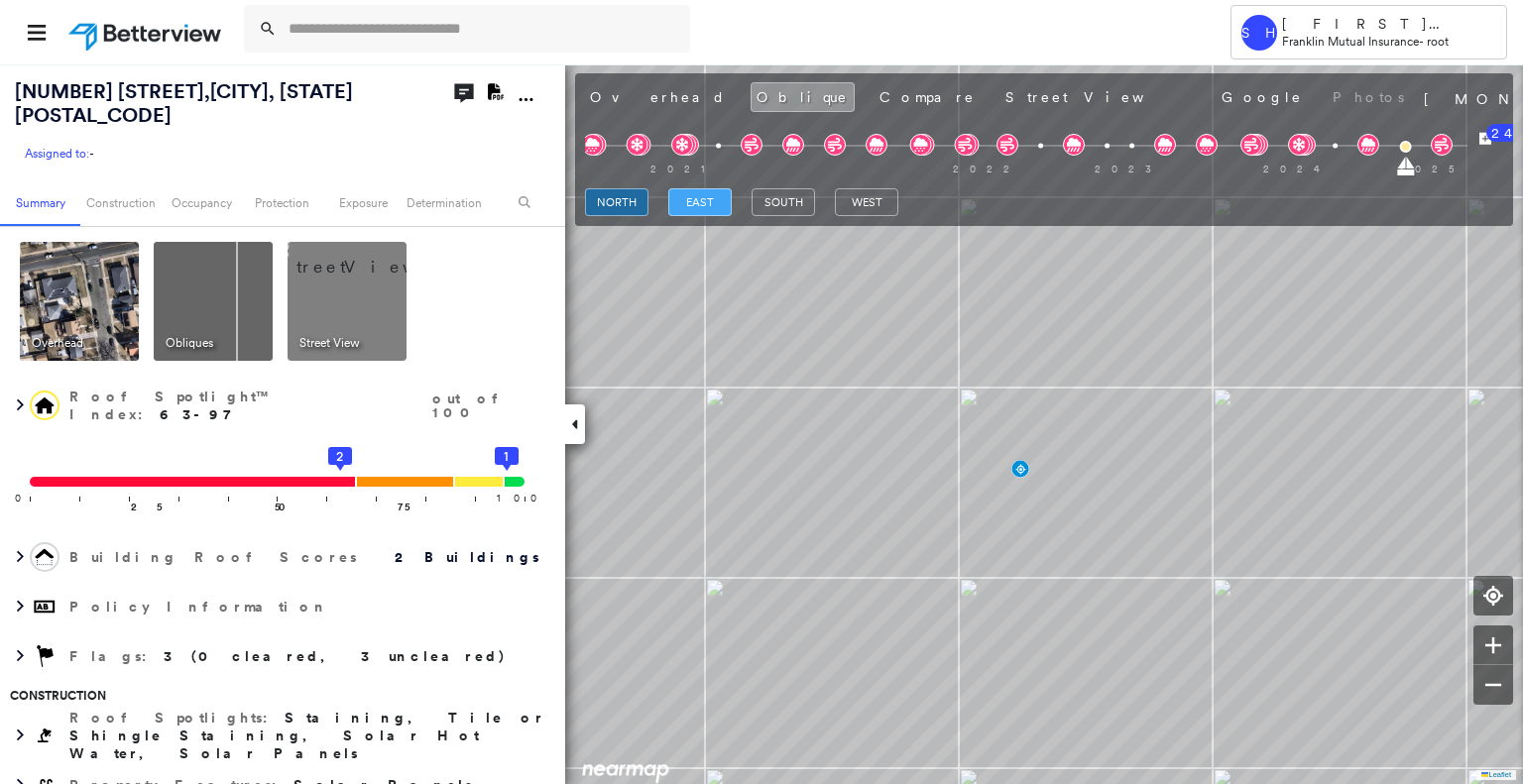 click on "east" at bounding box center [700, 202] 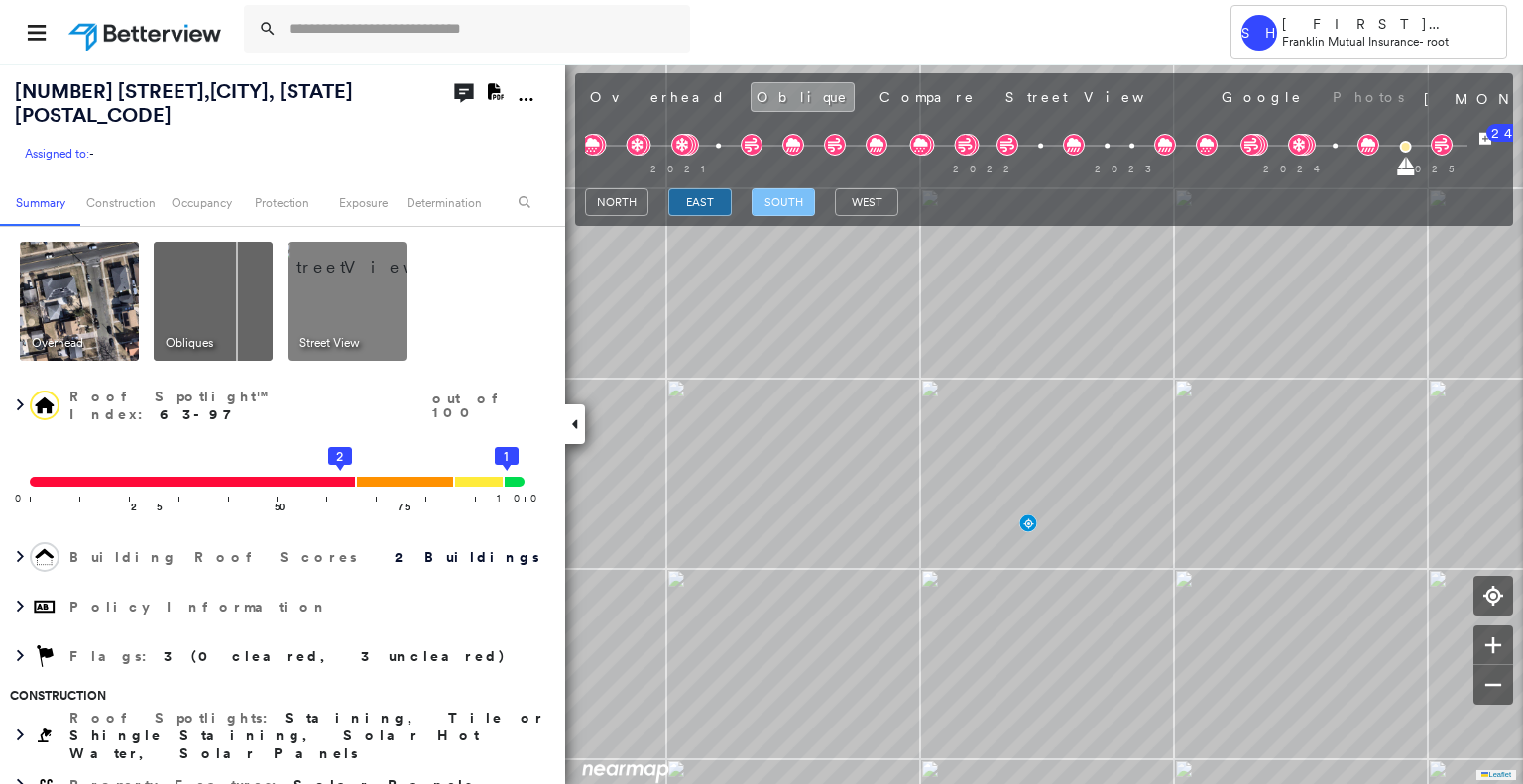 click on "south" at bounding box center [783, 202] 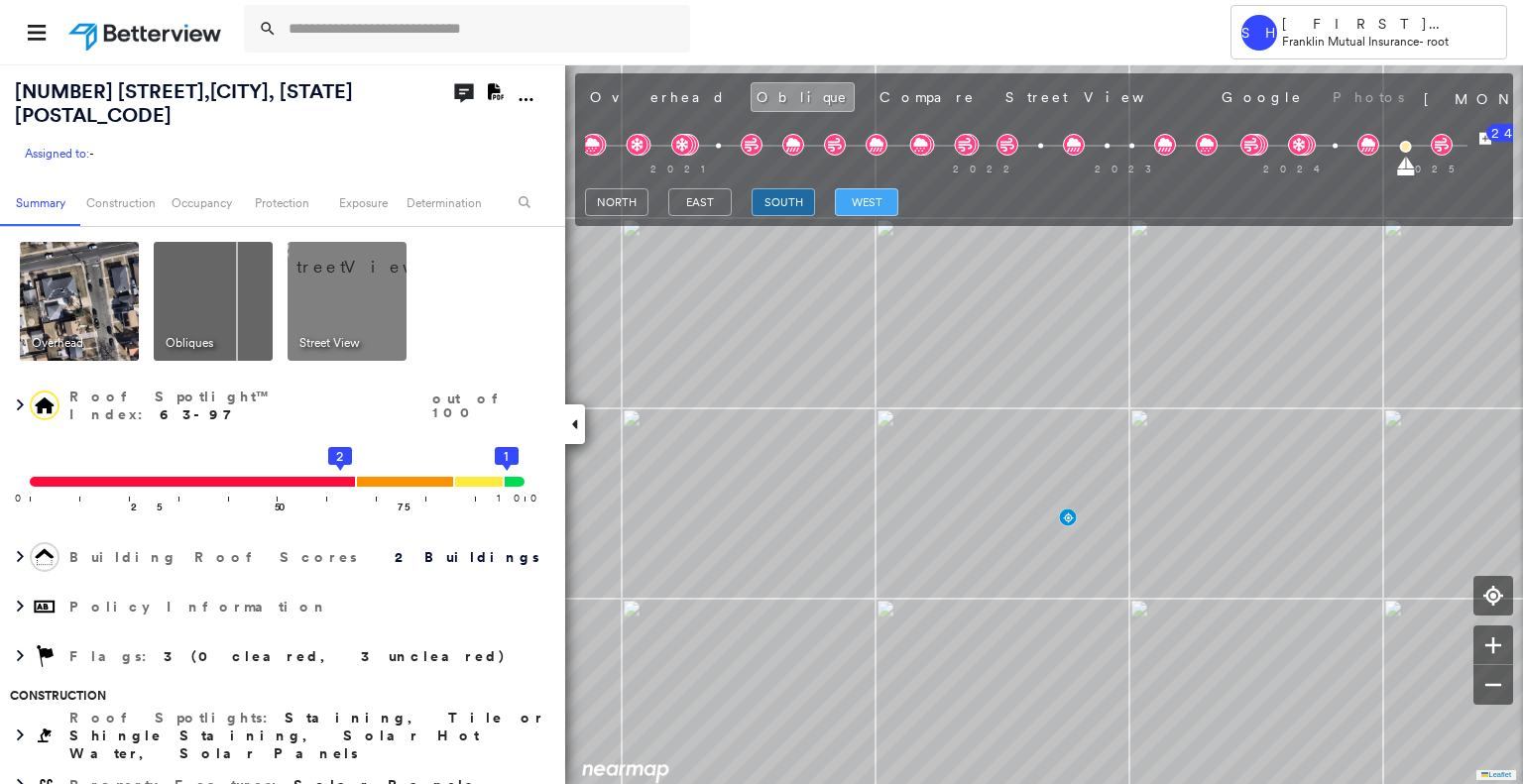 click on "west" at bounding box center (867, 202) 